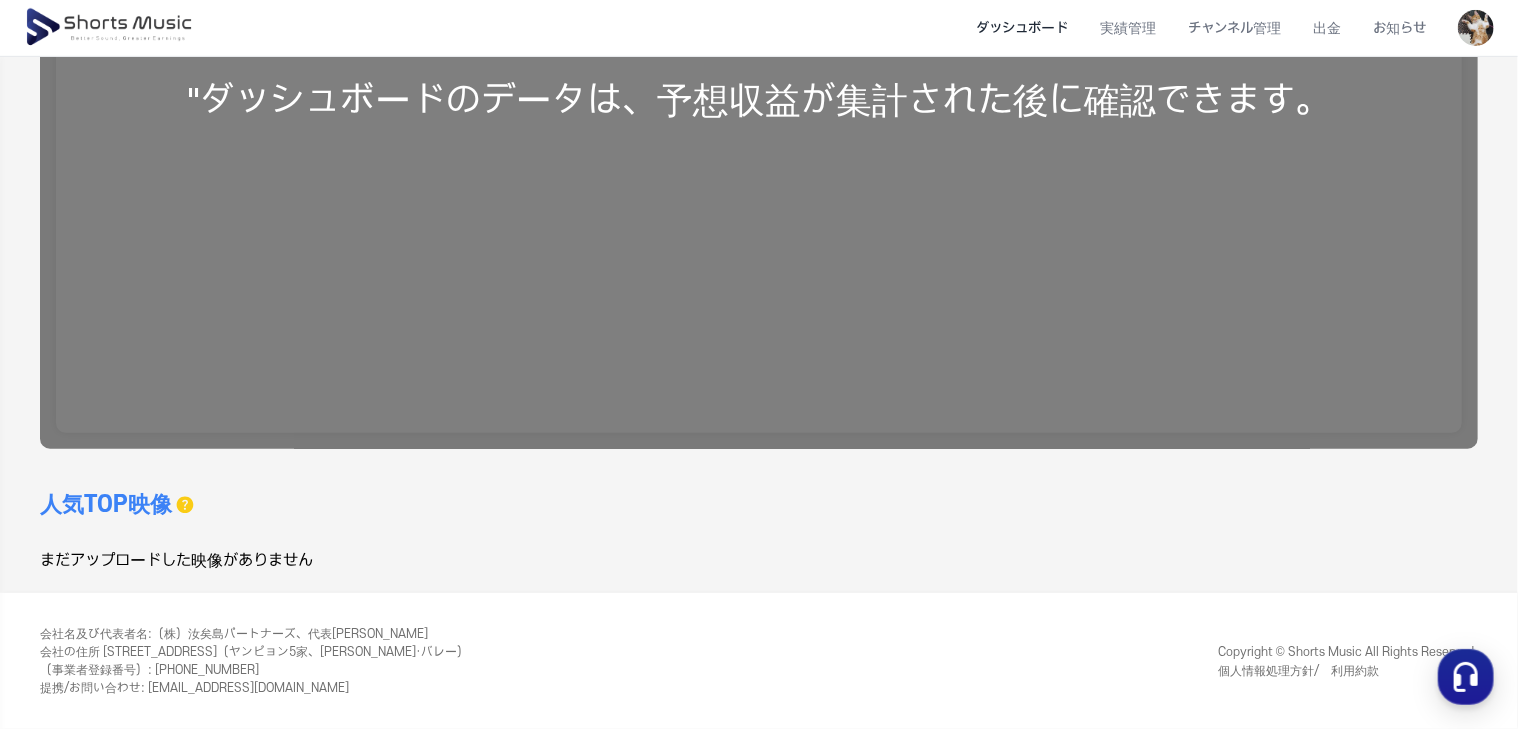 scroll, scrollTop: 0, scrollLeft: 0, axis: both 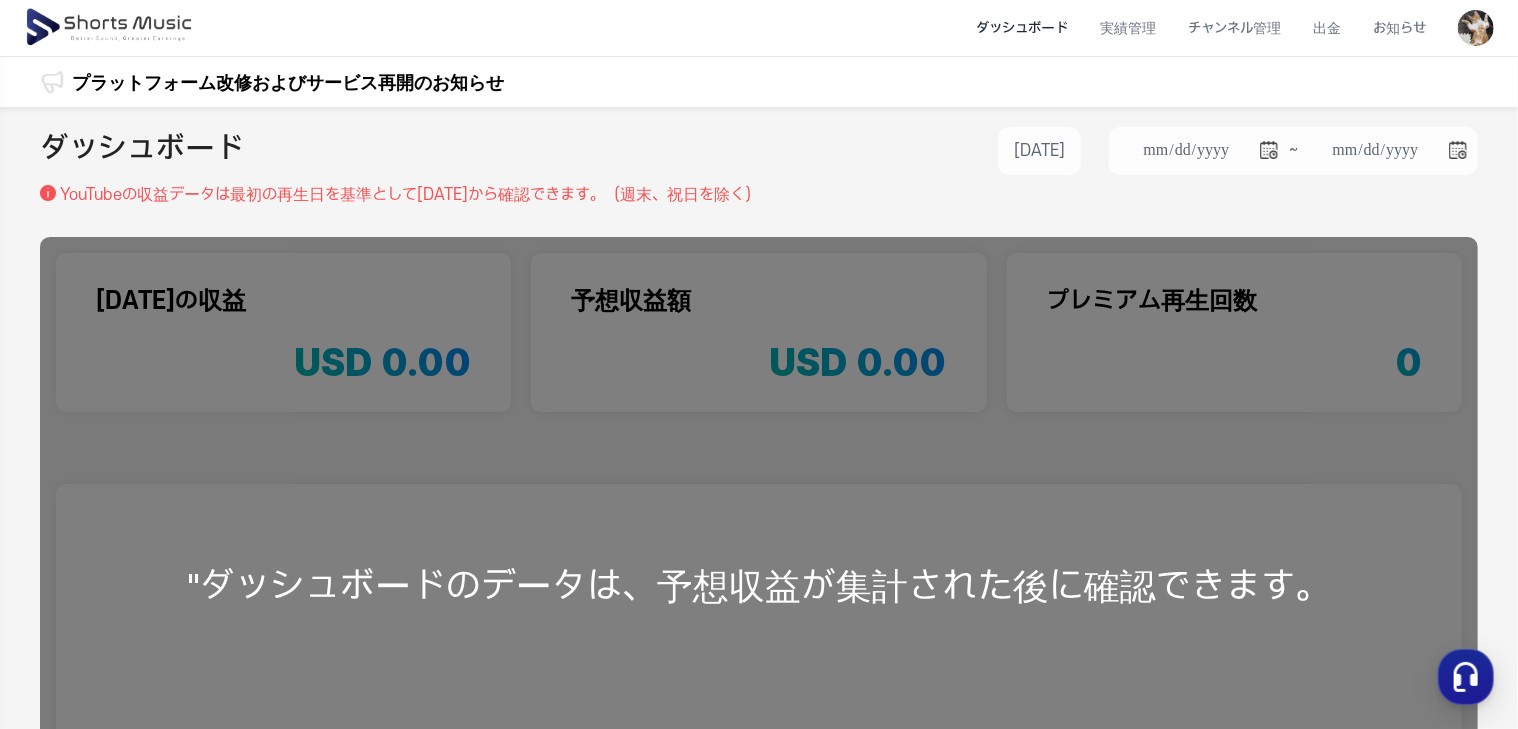 click on "ダッシュボード" at bounding box center [1022, 28] 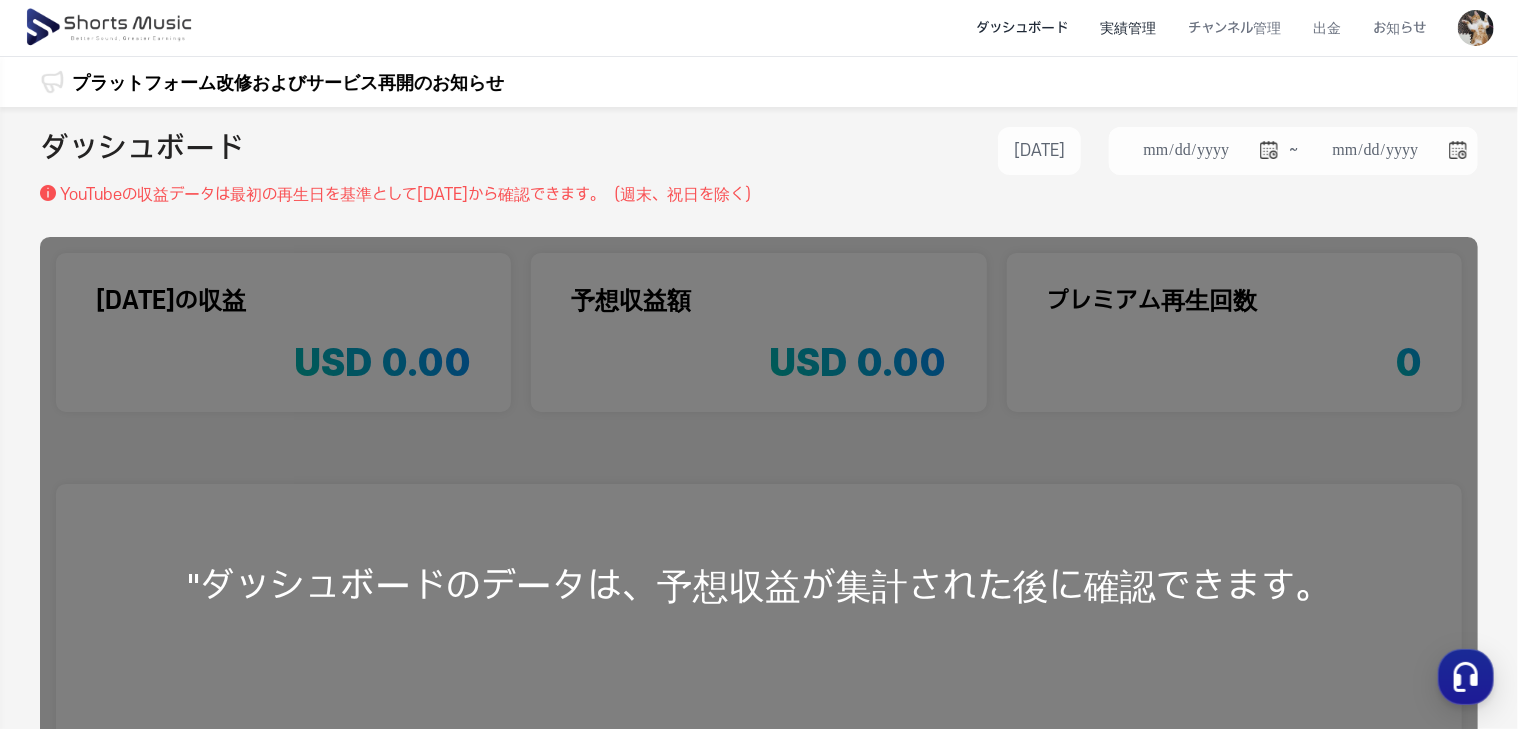click on "実績管理" at bounding box center [1128, 28] 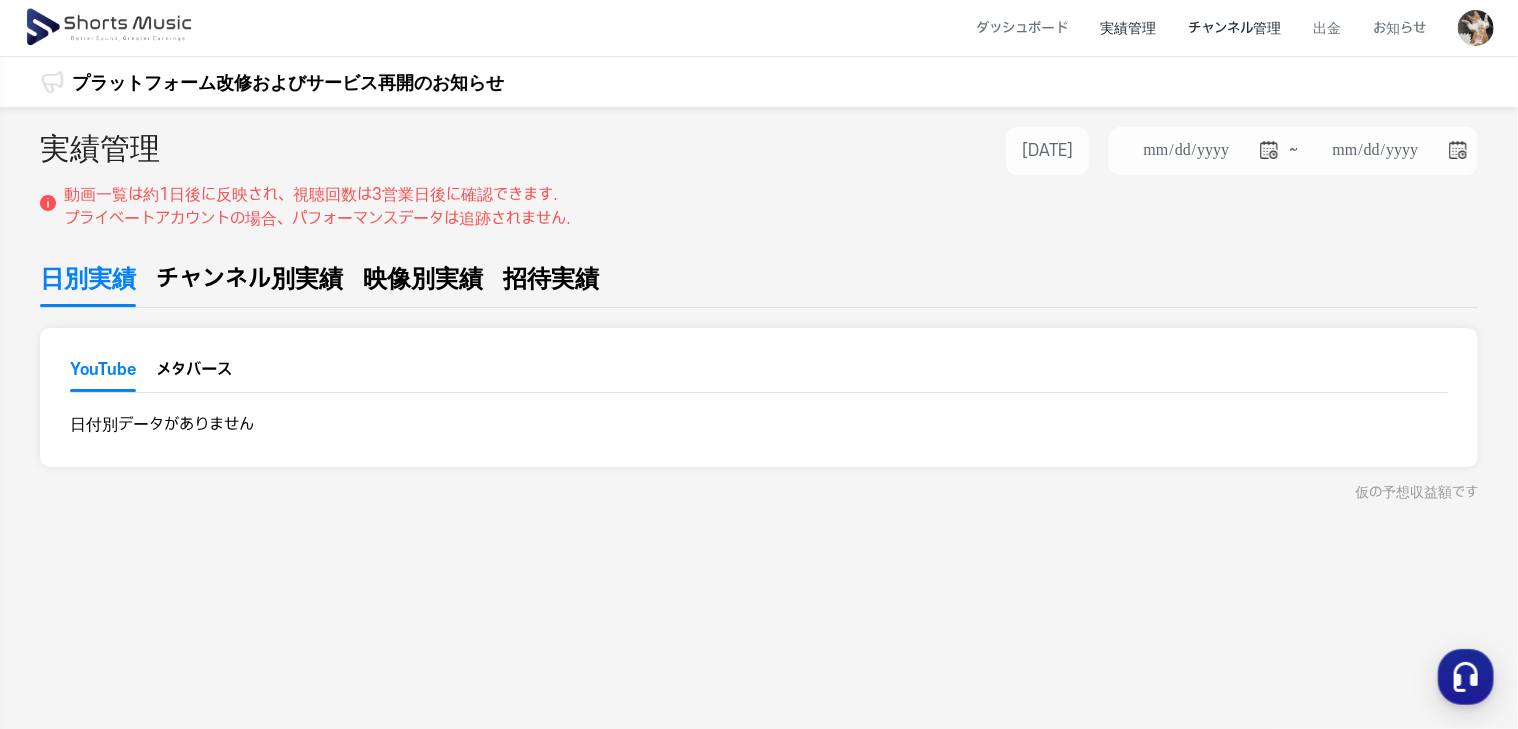 click on "チャンネル管理" at bounding box center [1234, 28] 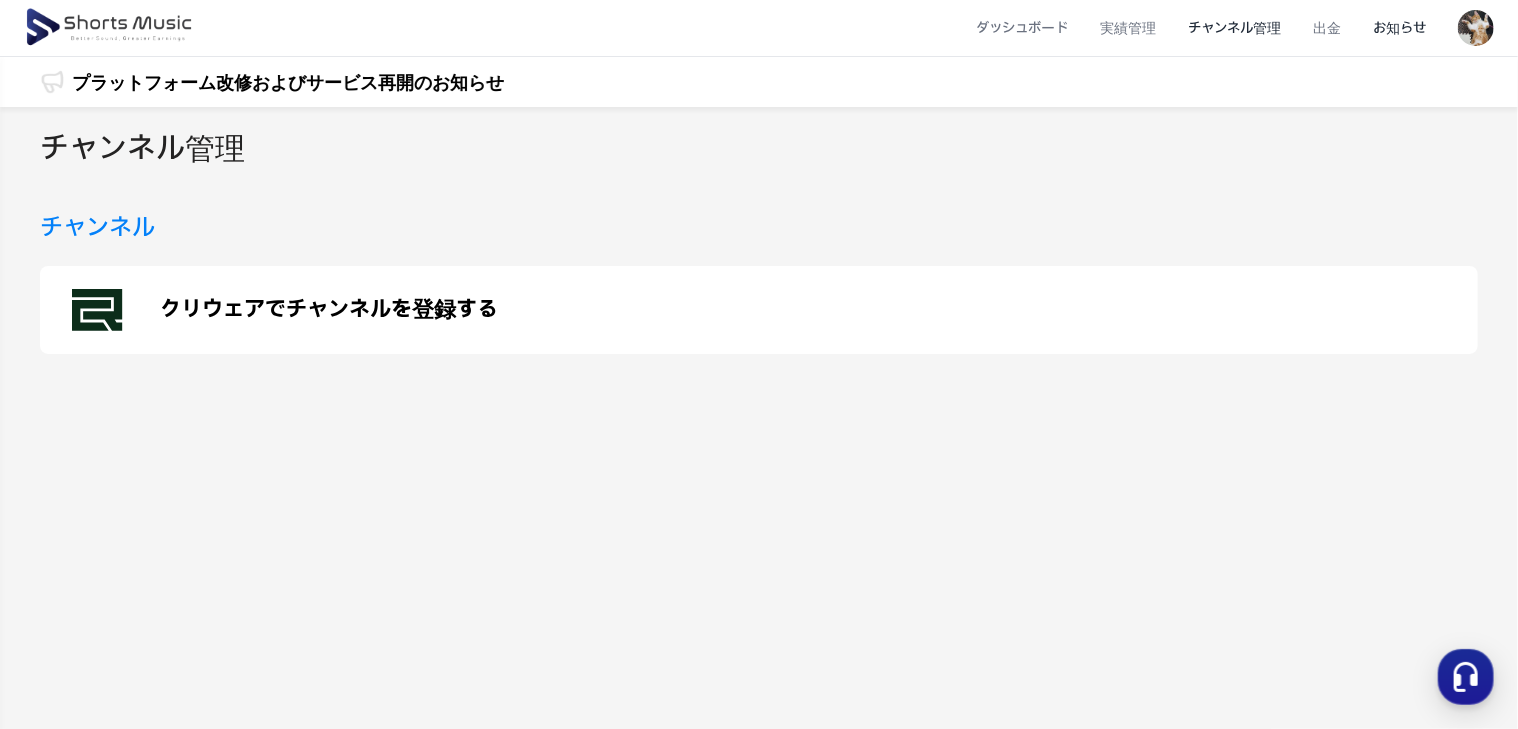 click on "お知らせ" at bounding box center (1399, 28) 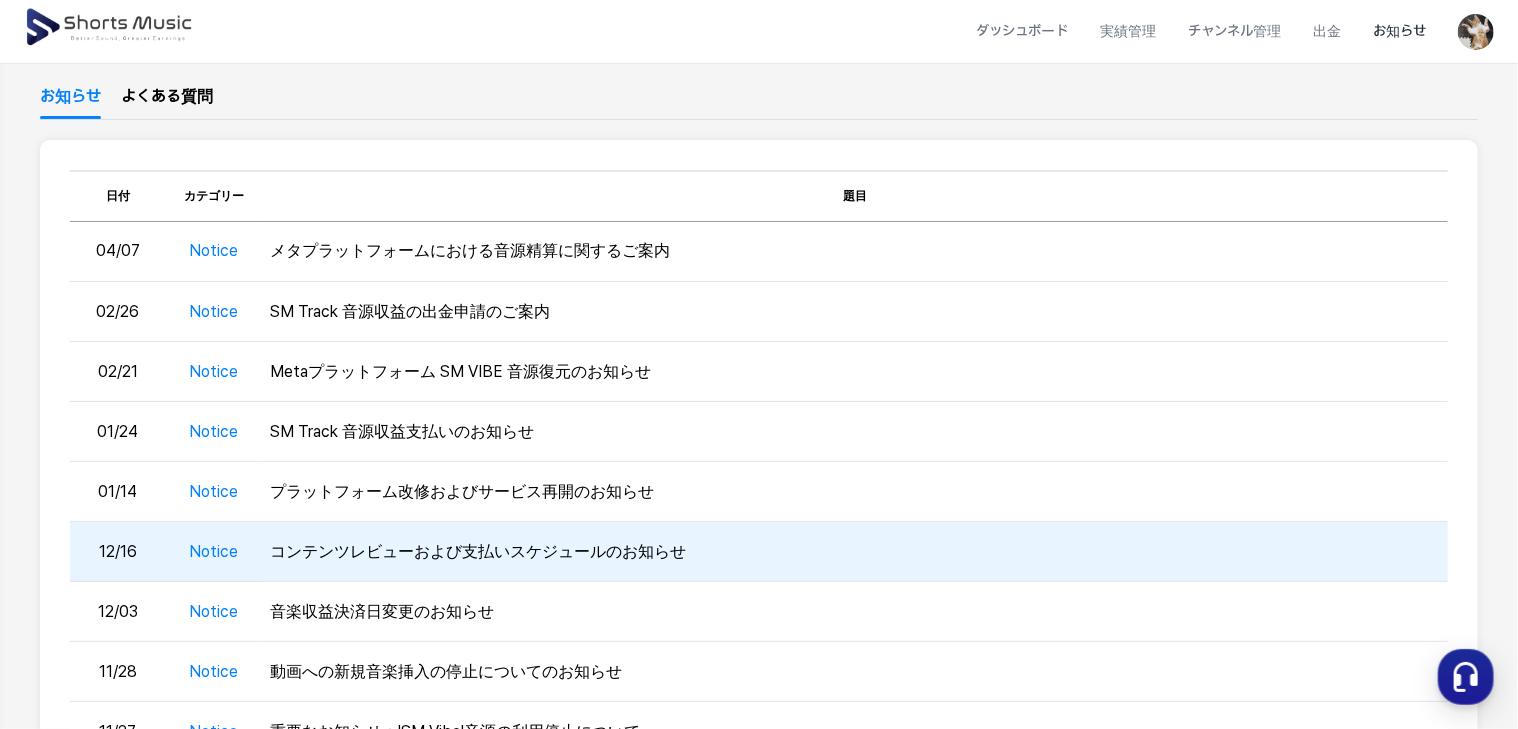 scroll, scrollTop: 0, scrollLeft: 0, axis: both 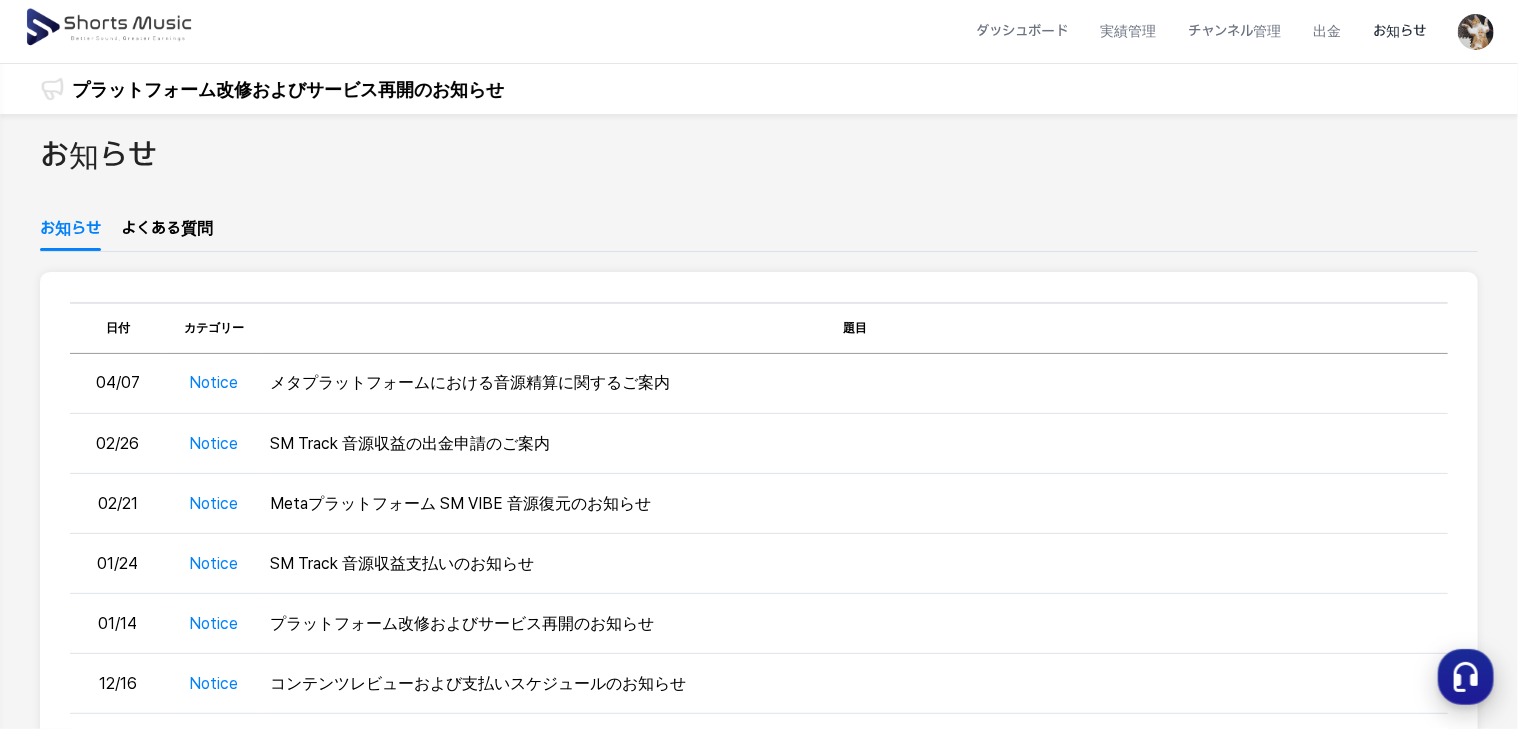 click 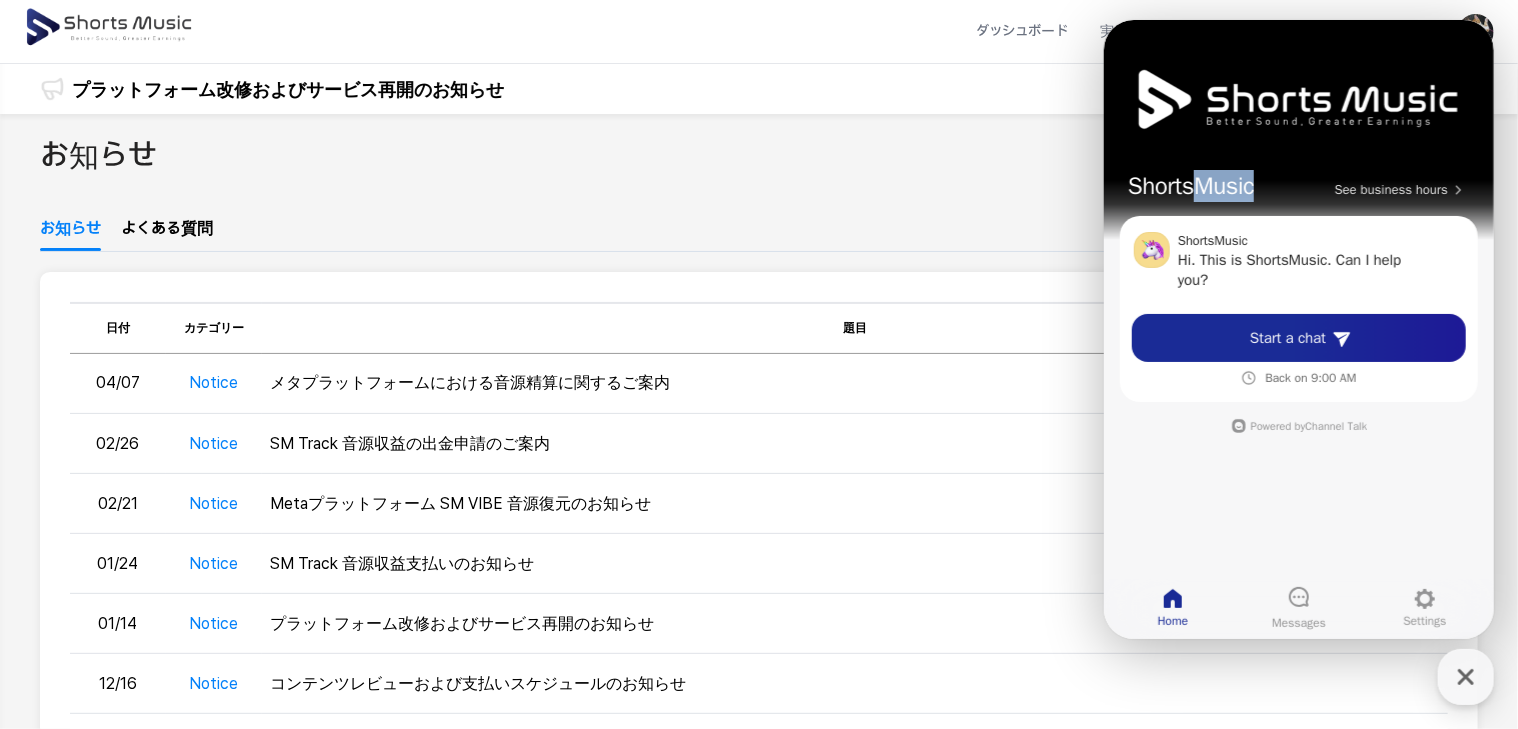 drag, startPoint x: 1304, startPoint y: 39, endPoint x: 1197, endPoint y: 50, distance: 107.563934 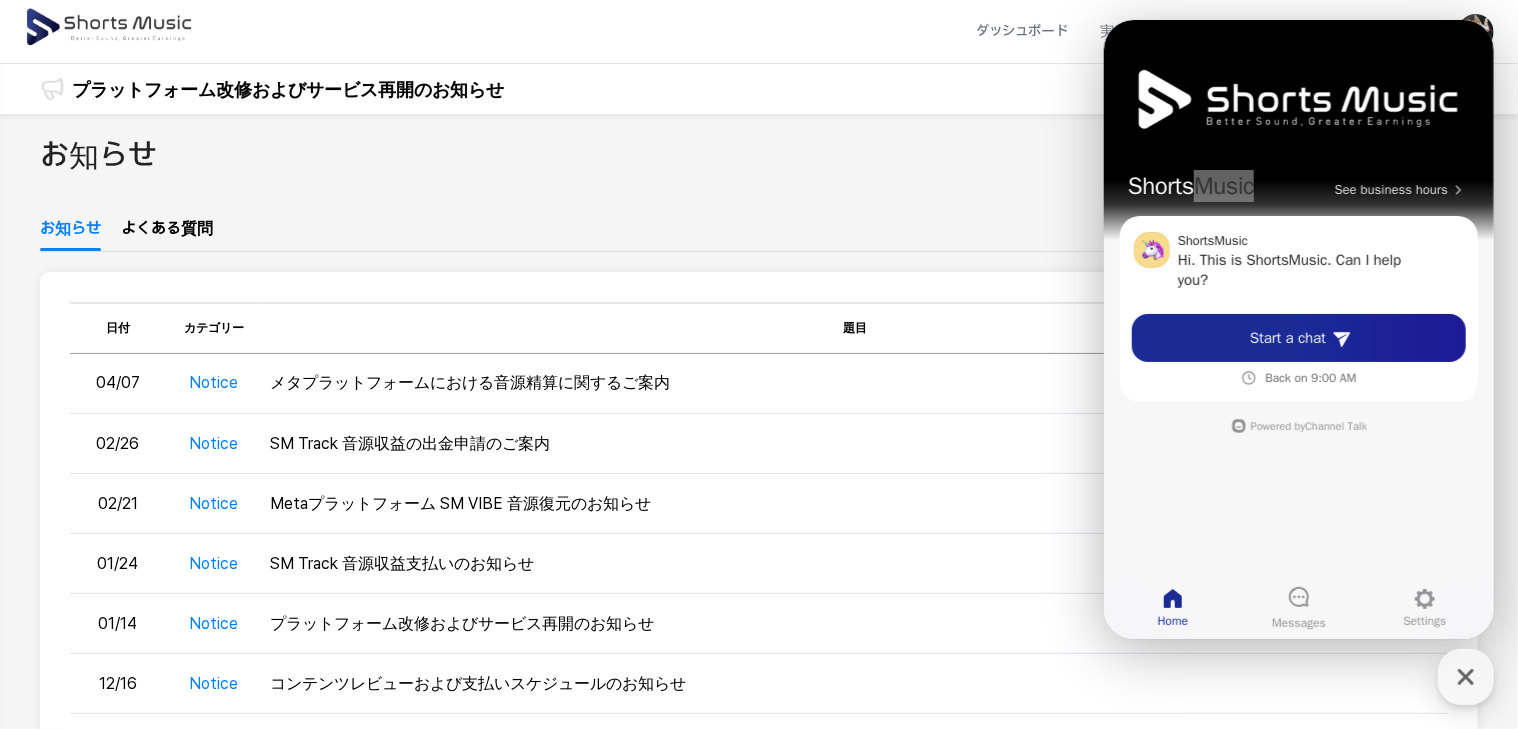 drag, startPoint x: 94, startPoint y: 30, endPoint x: 1057, endPoint y: 207, distance: 979.1312 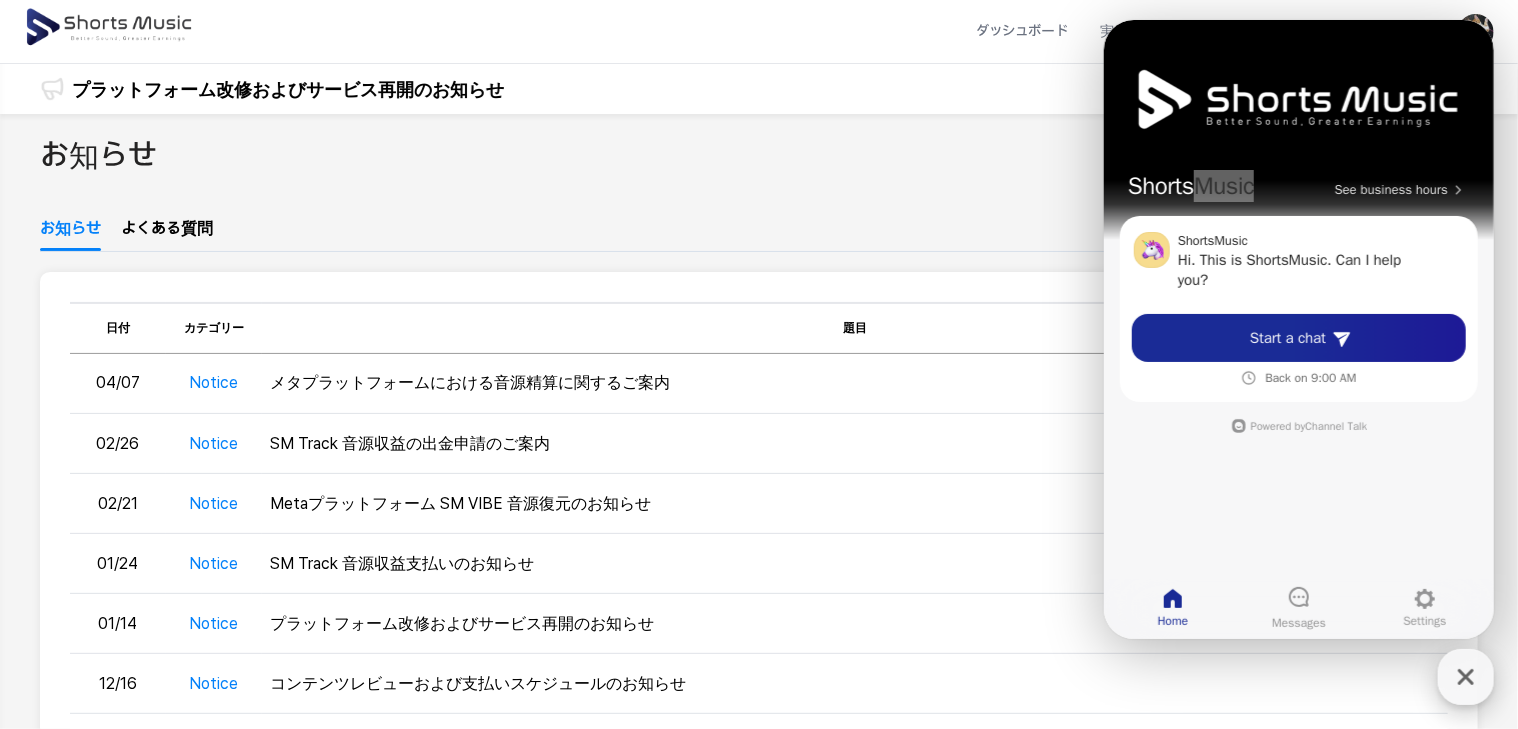 click 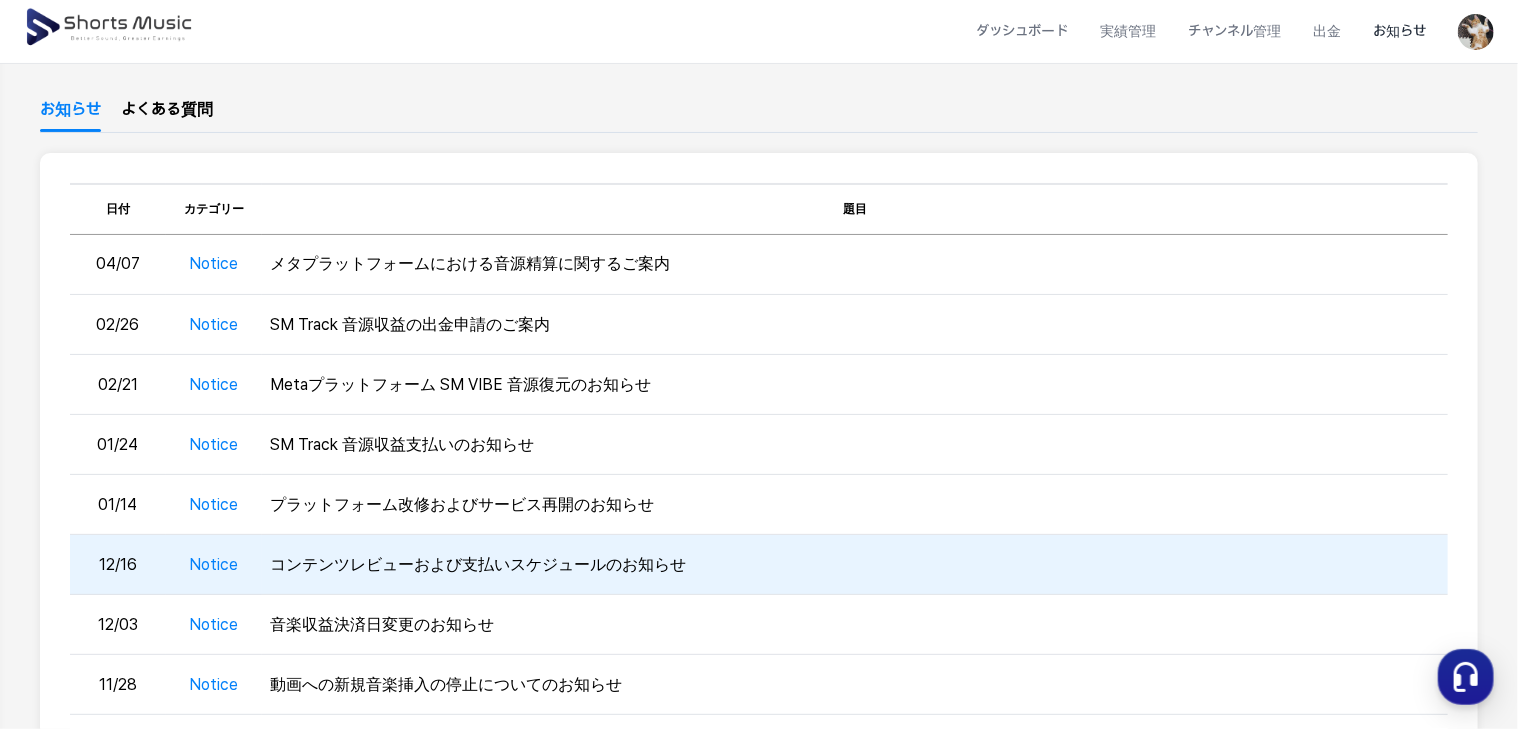 scroll, scrollTop: 0, scrollLeft: 0, axis: both 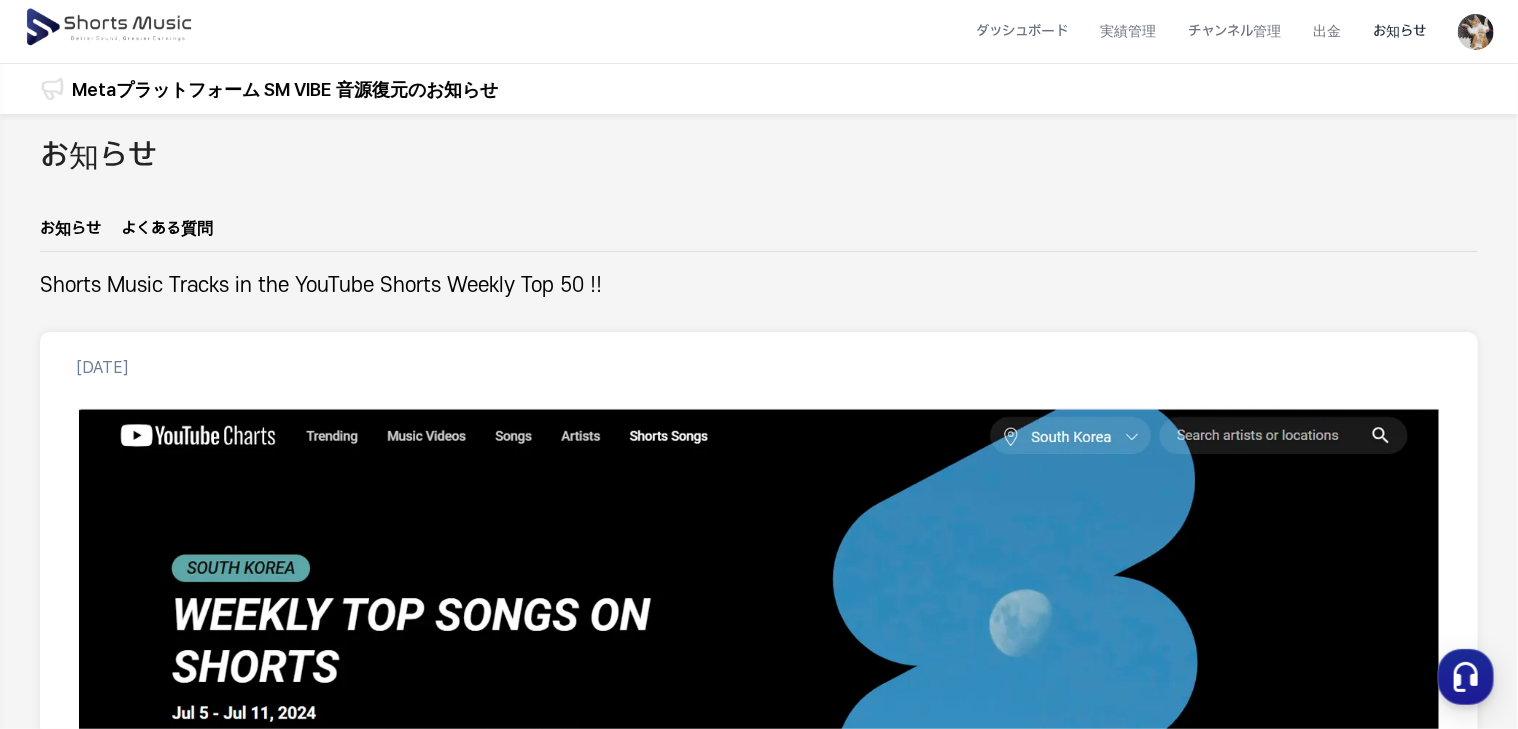 click on "Metaプラットフォーム SM VIBE 音源復元のお知らせ" at bounding box center [285, 89] 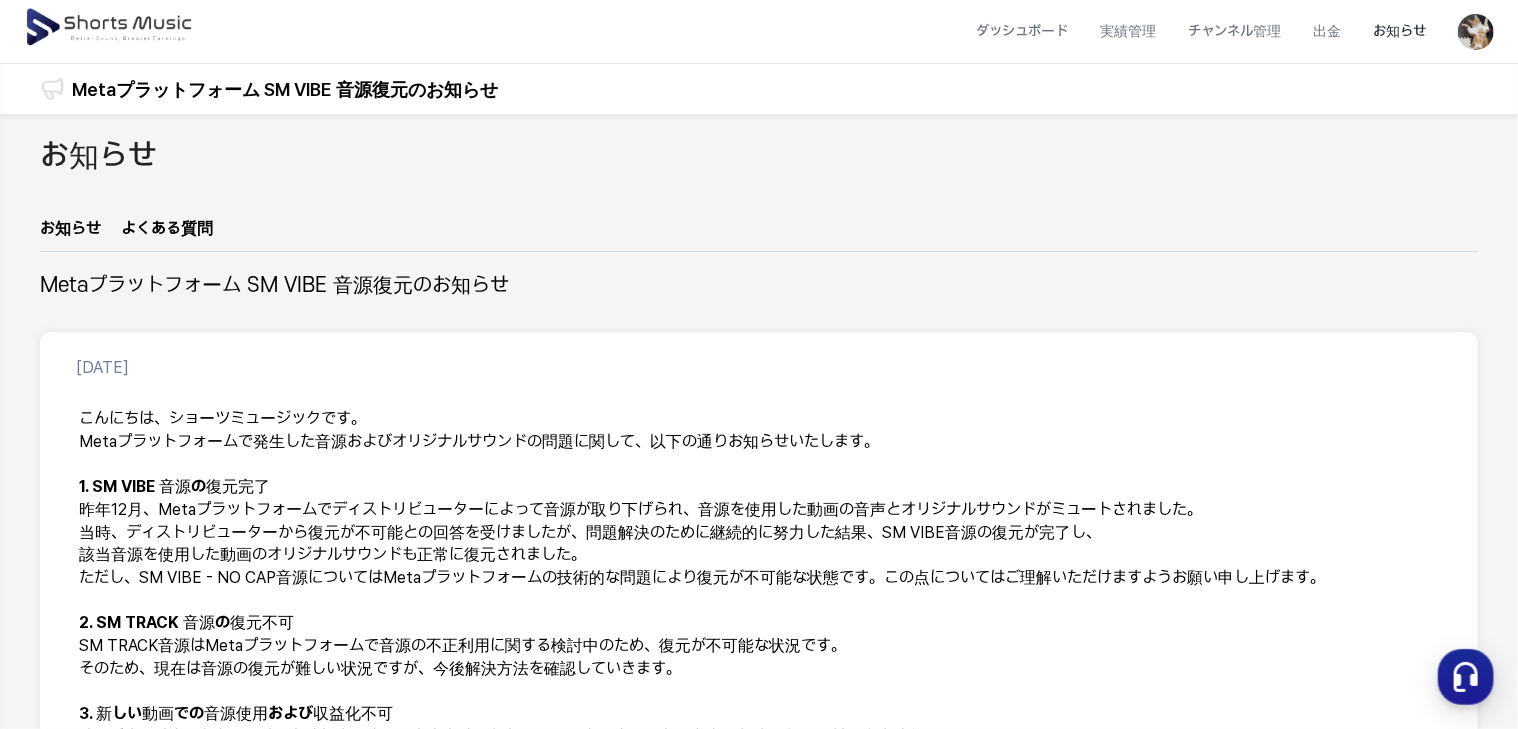 click at bounding box center (110, 28) 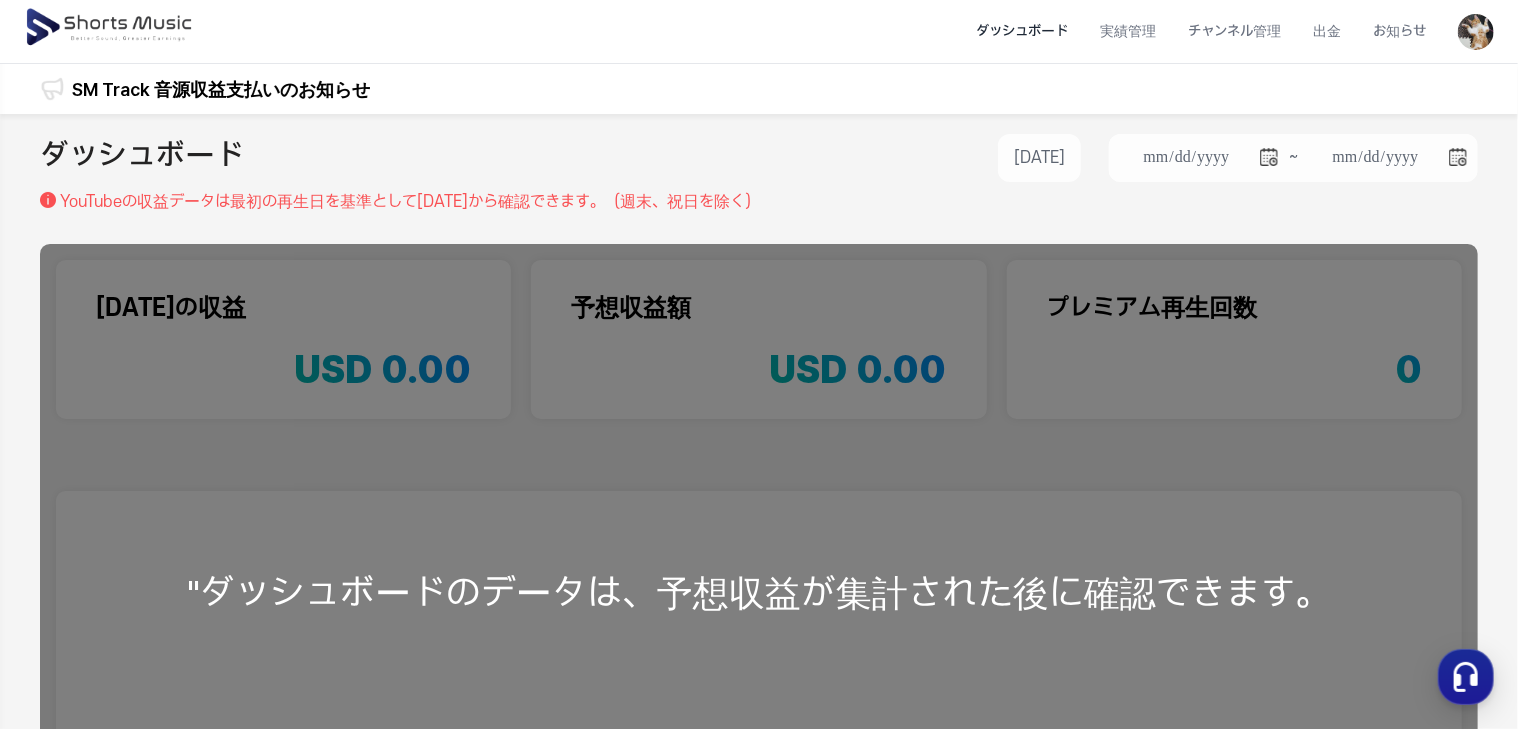 click at bounding box center [110, 28] 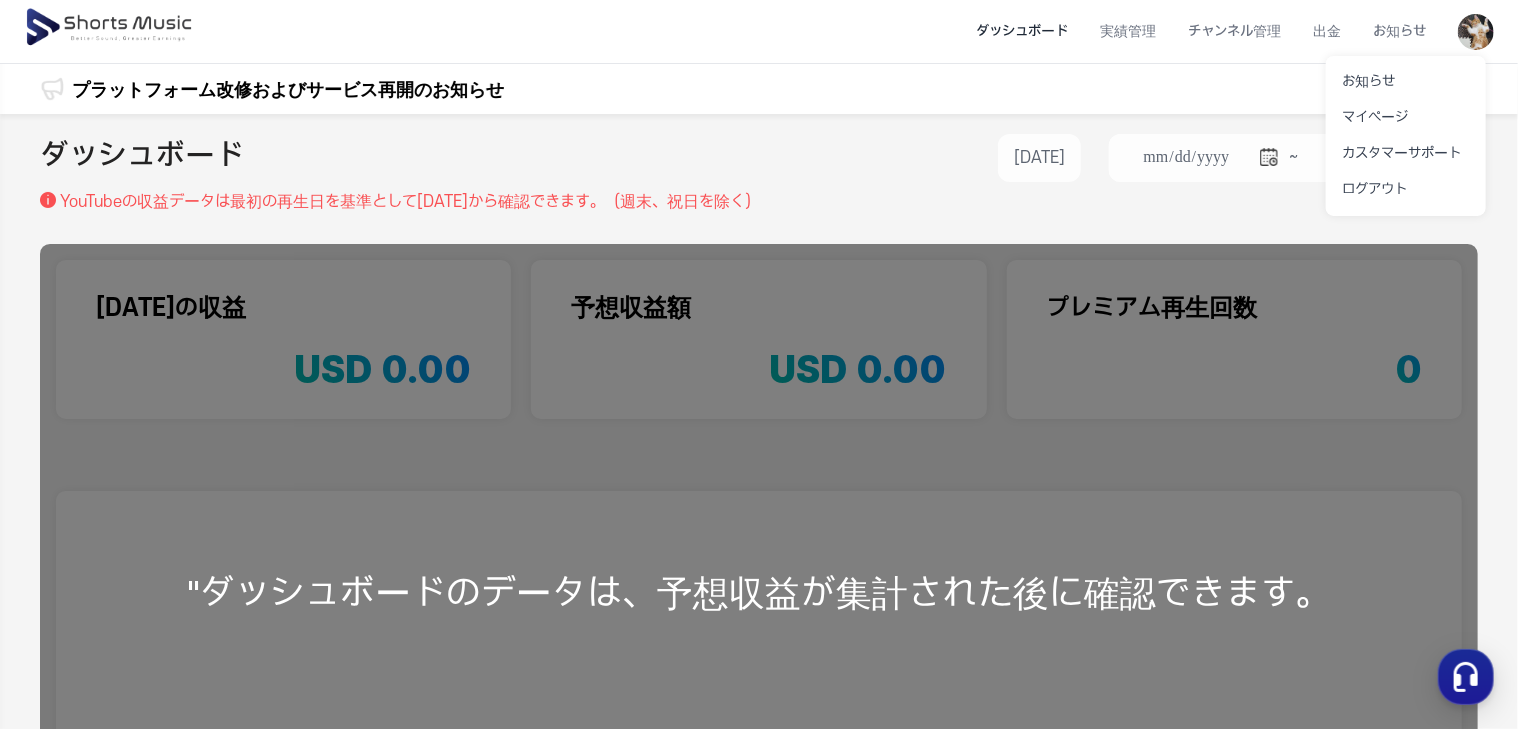 click at bounding box center (759, 364) 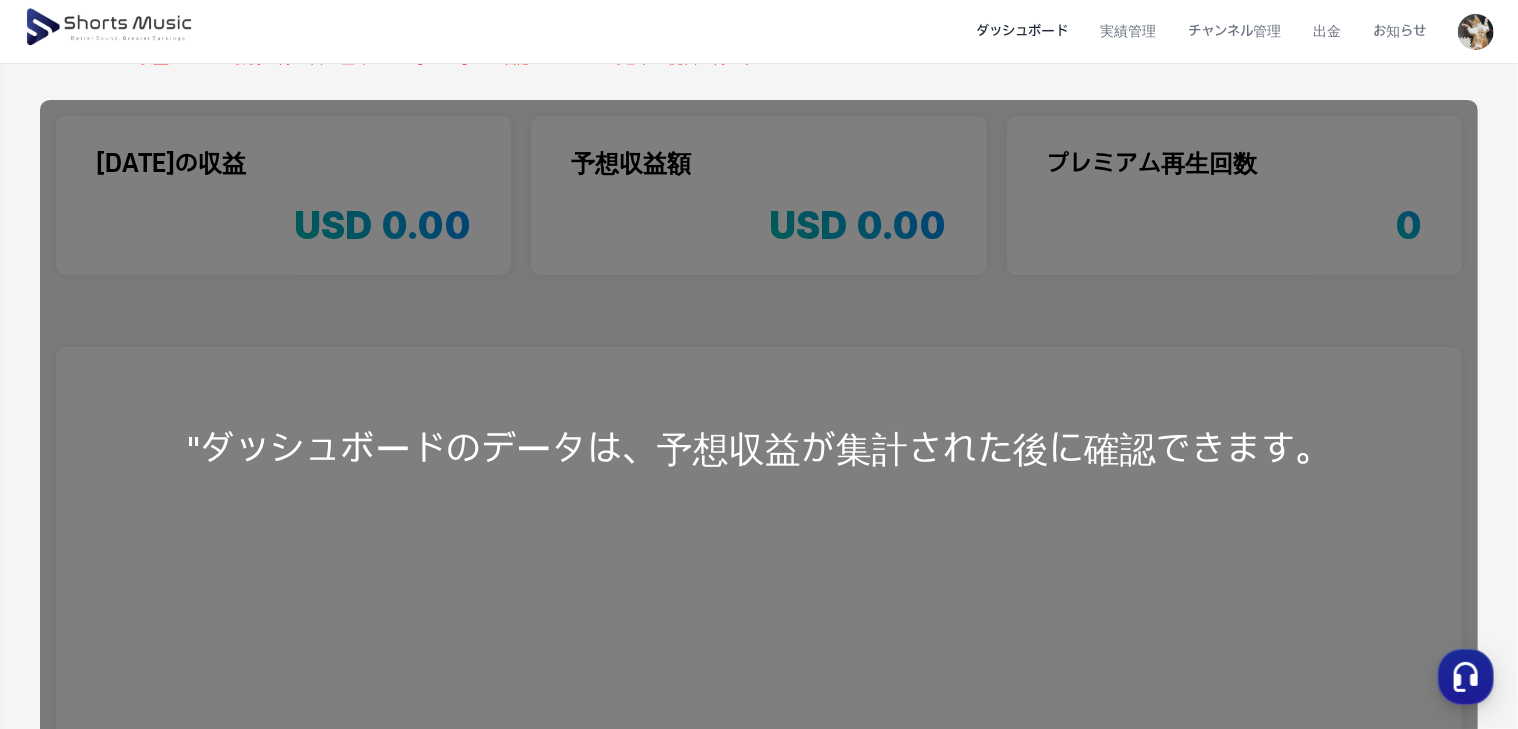 scroll, scrollTop: 492, scrollLeft: 0, axis: vertical 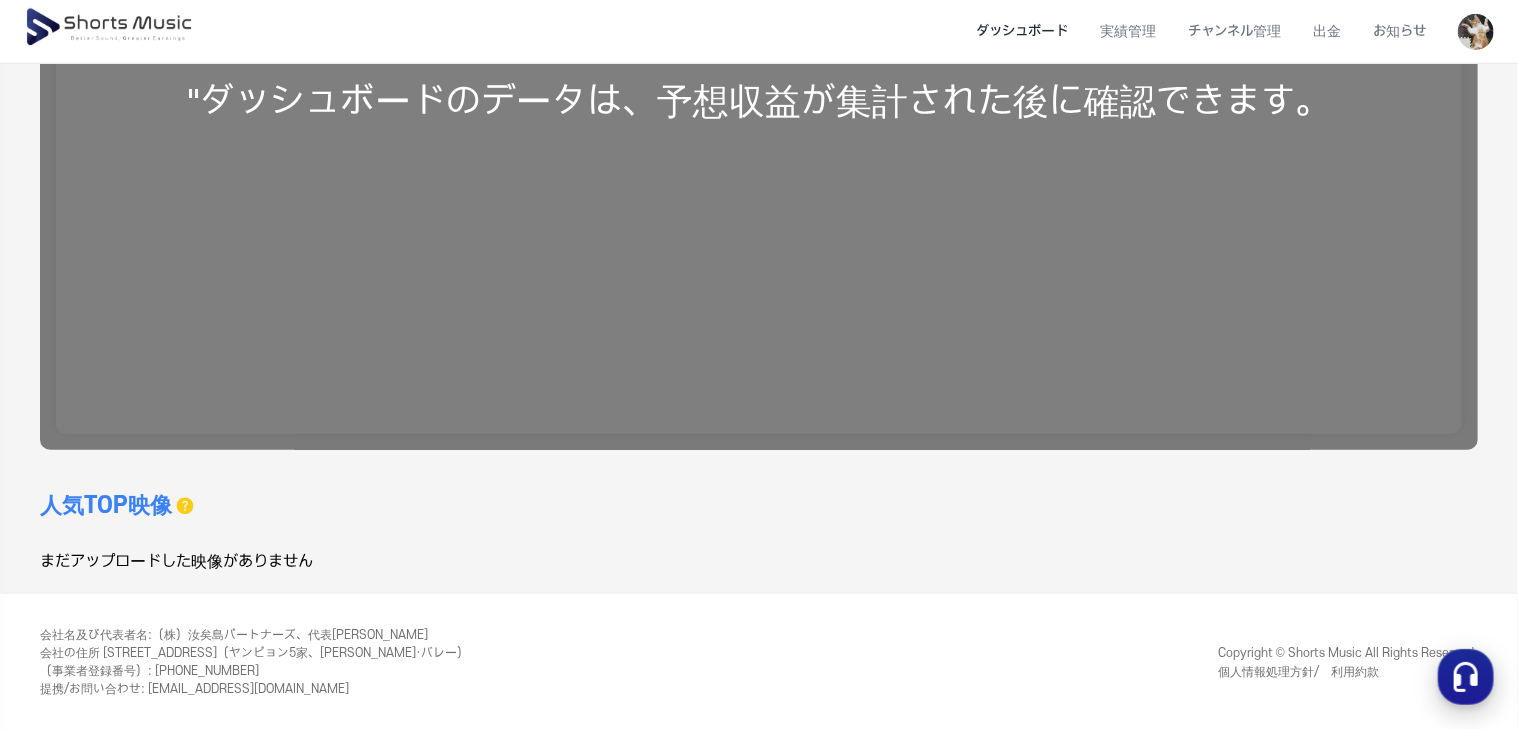 click 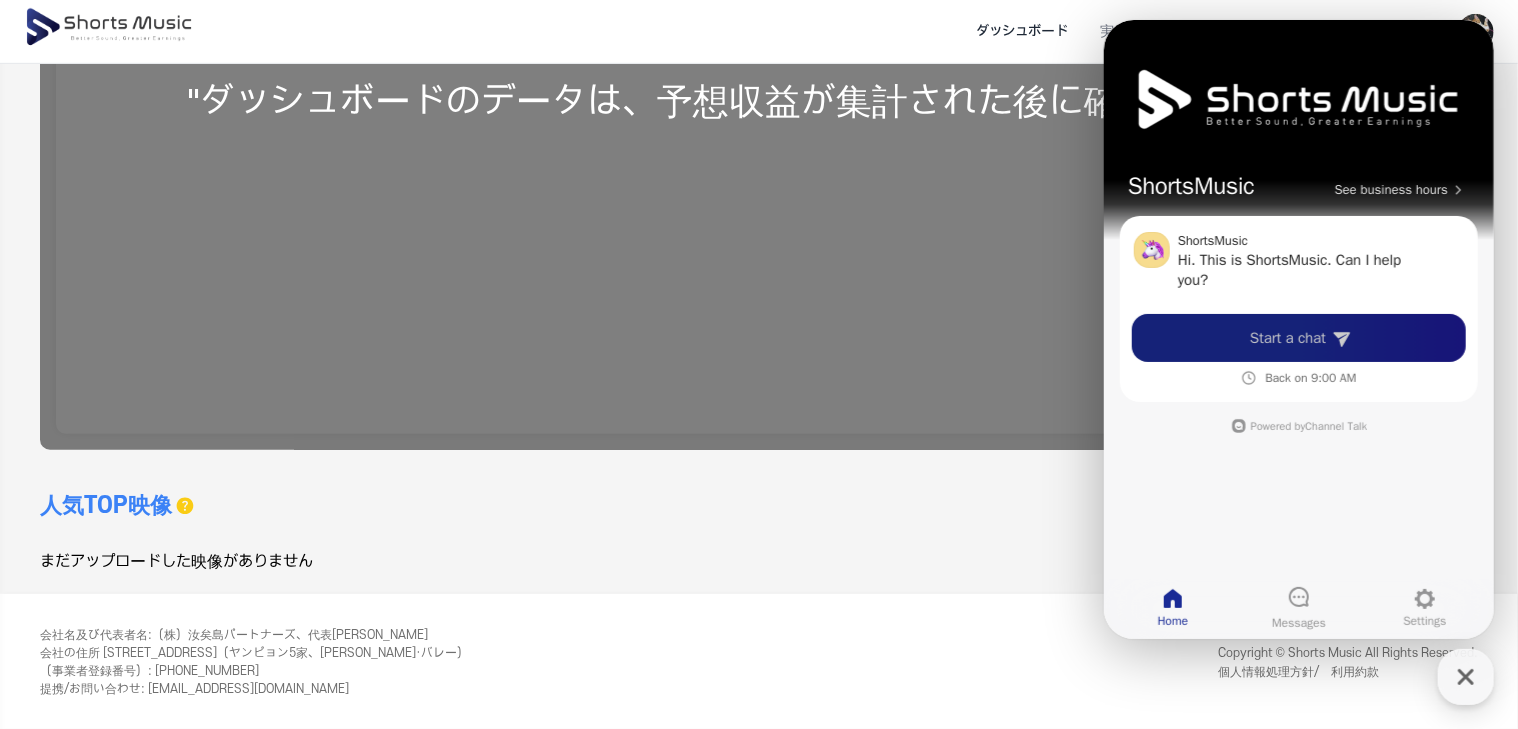 click on "Start a chat" at bounding box center [1287, 338] 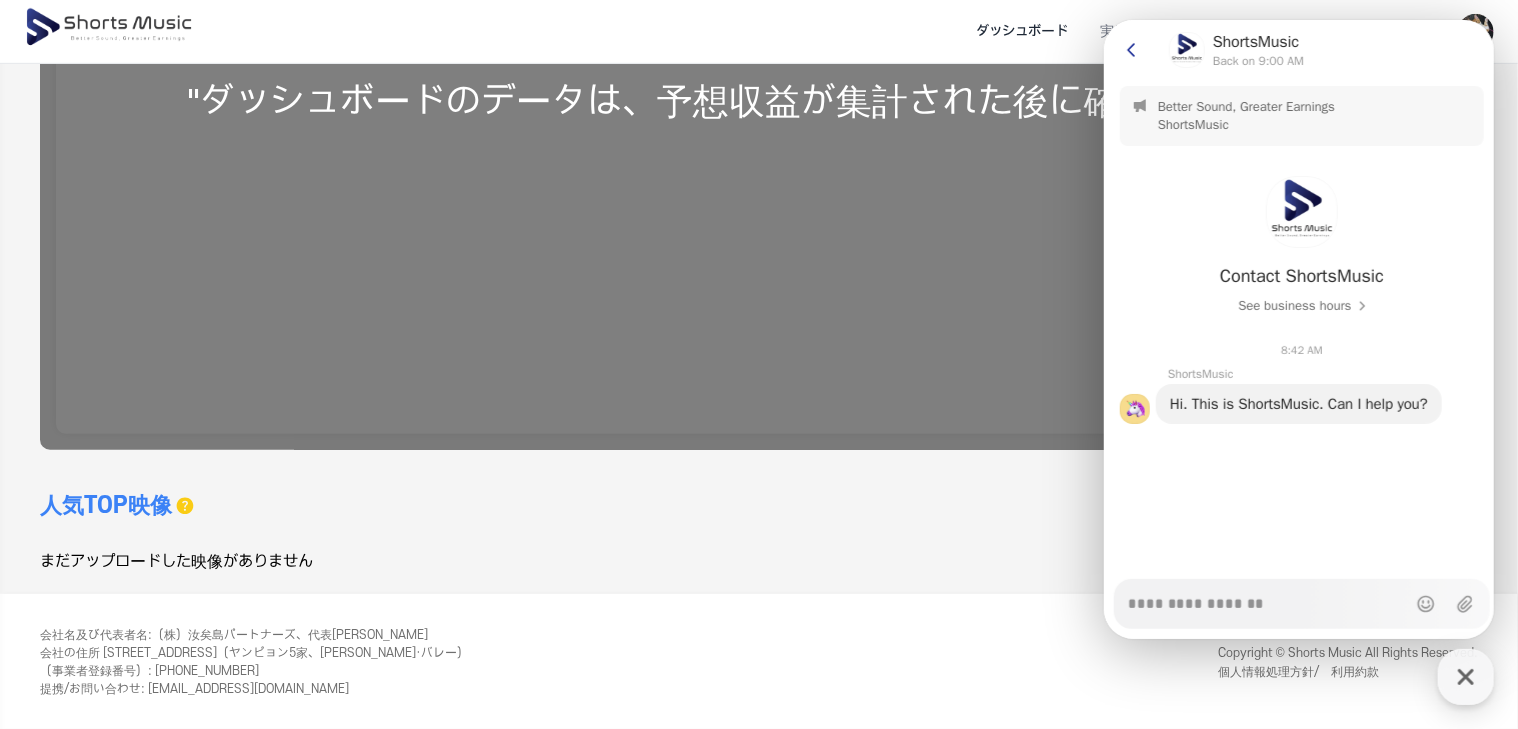 type on "*" 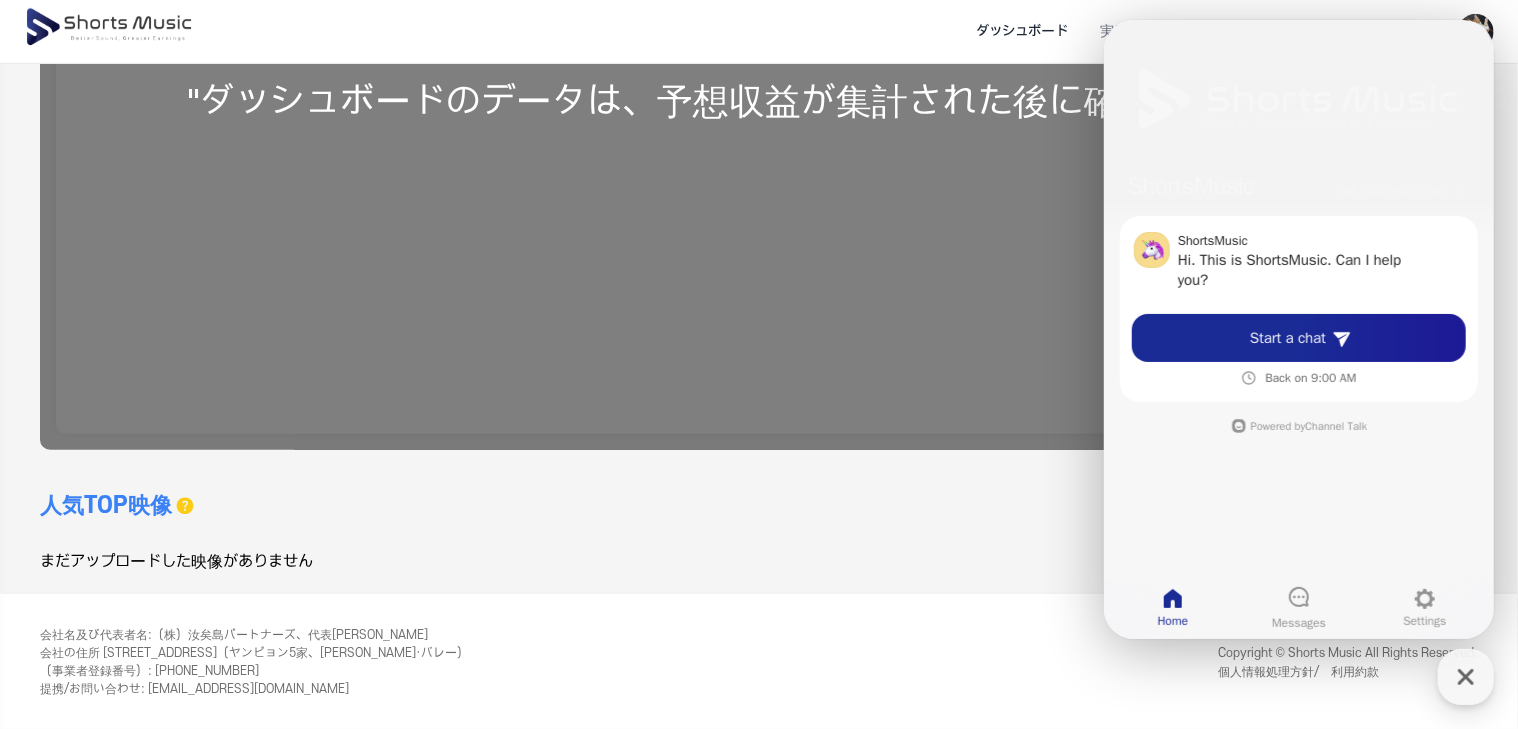 click on "Back on 9:00 AM" at bounding box center (1309, 378) 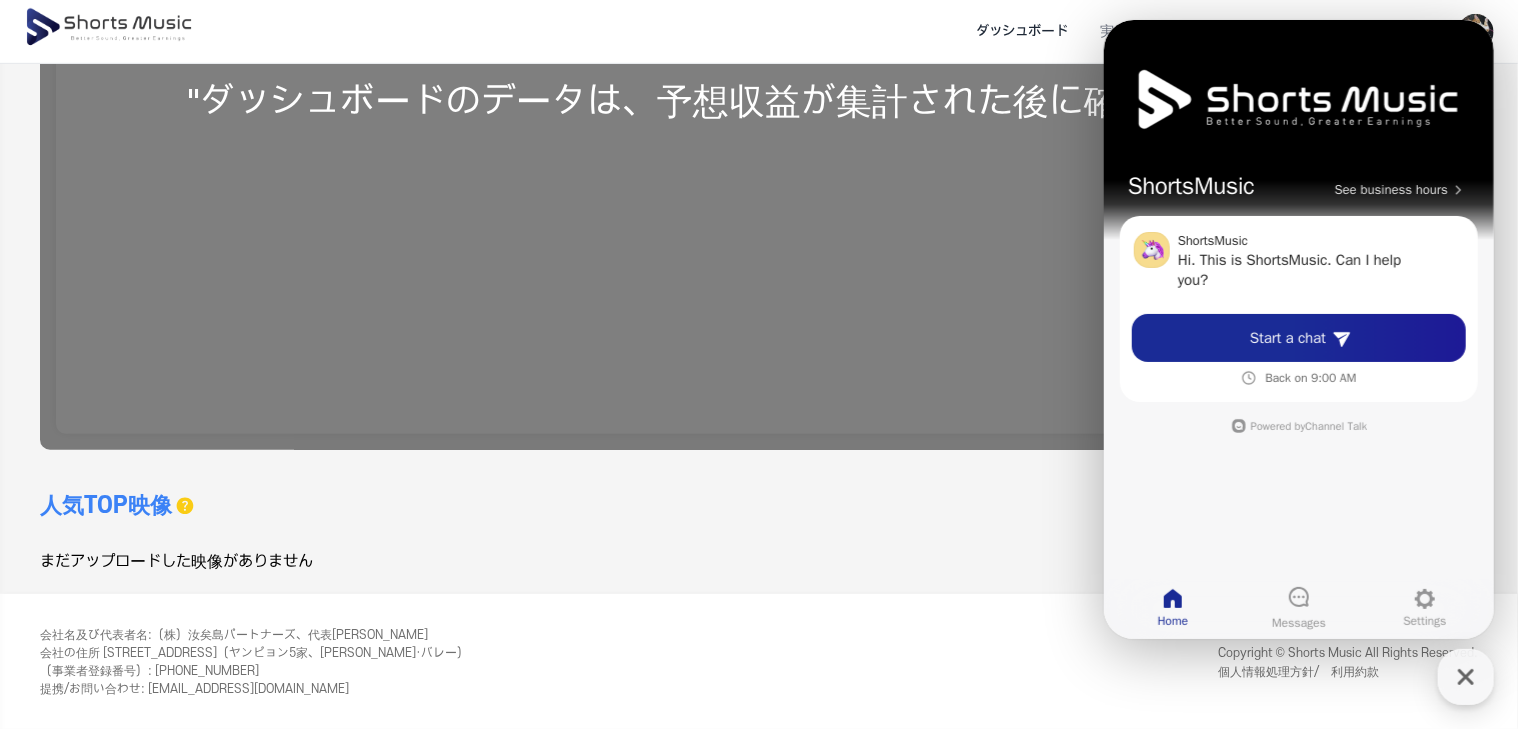 click on "Back on 9:00 AM" at bounding box center (1309, 378) 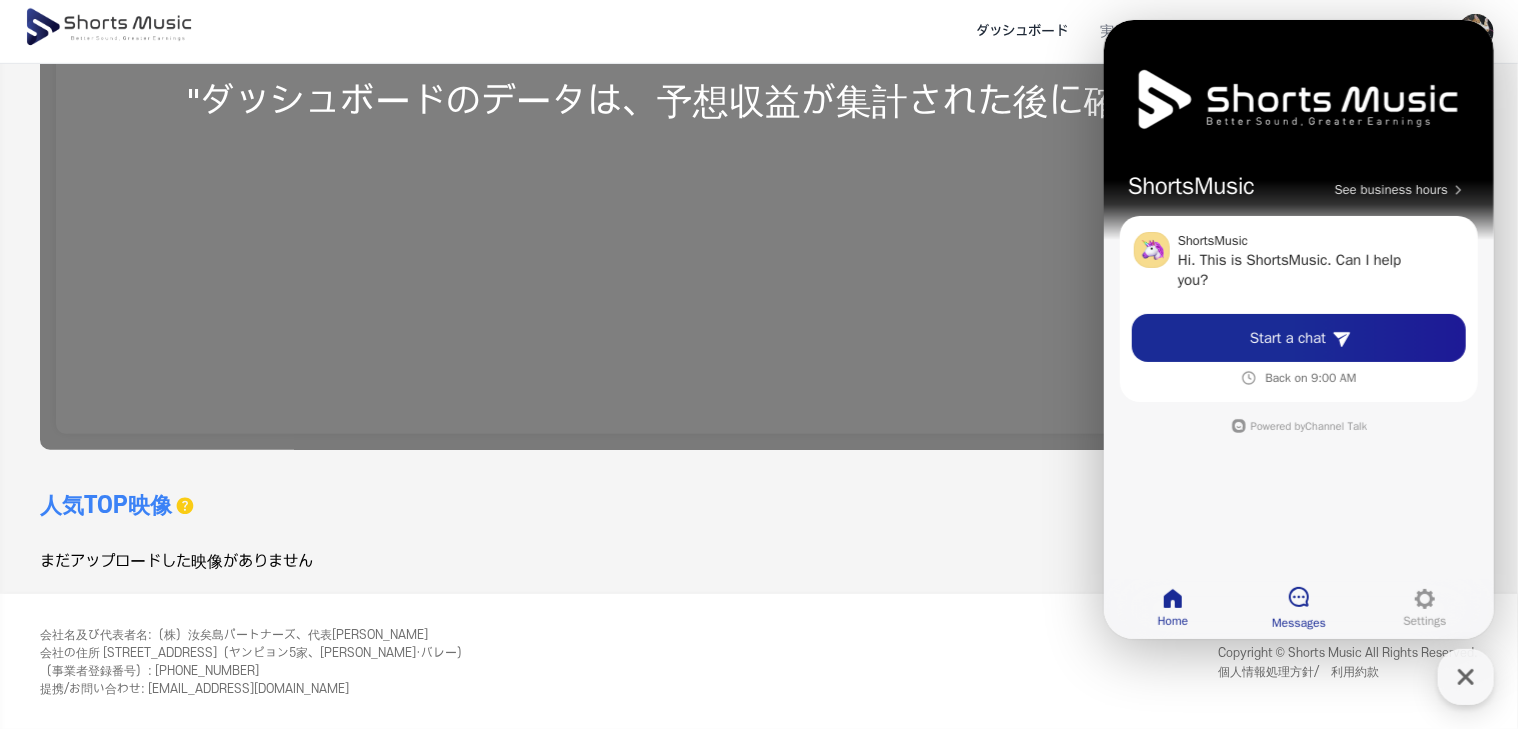 click 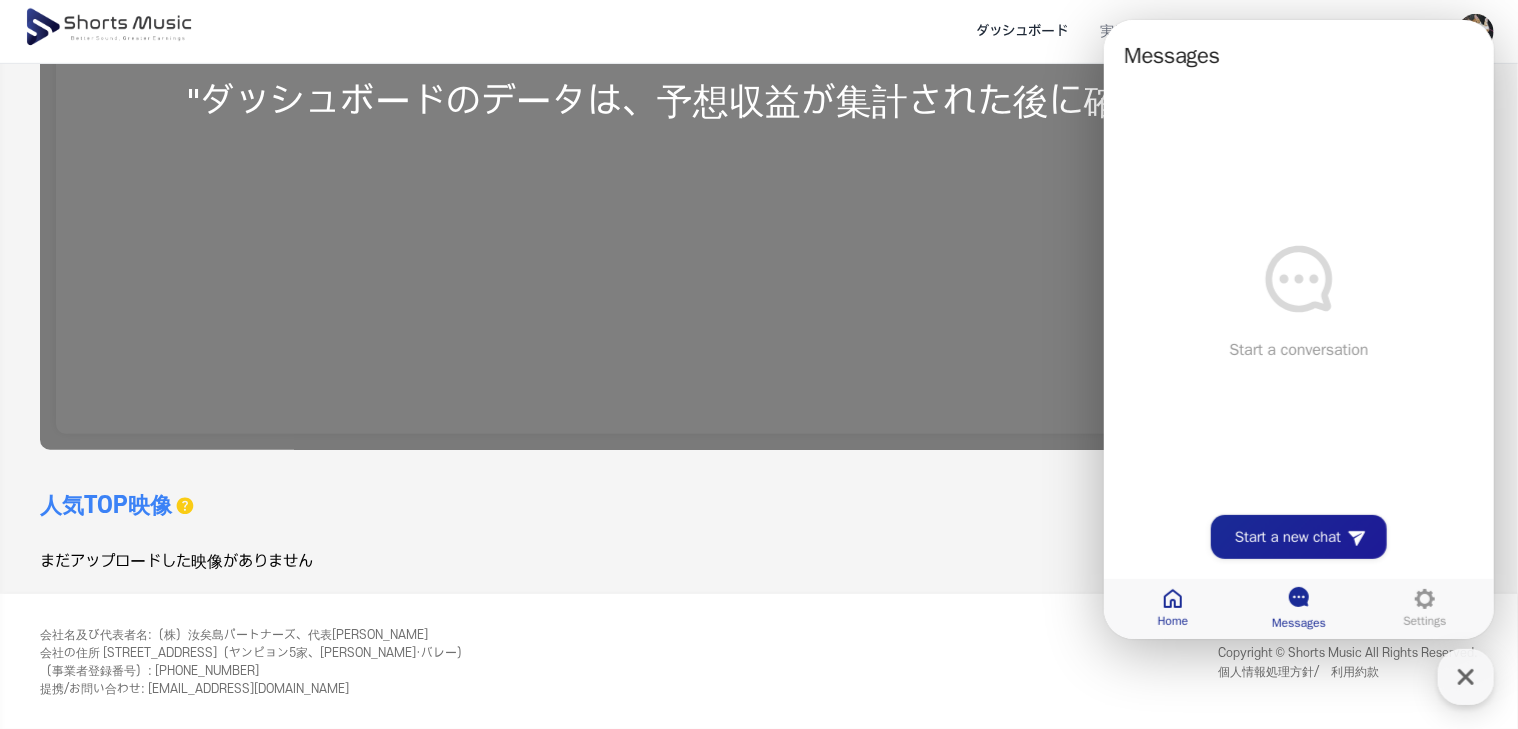 click 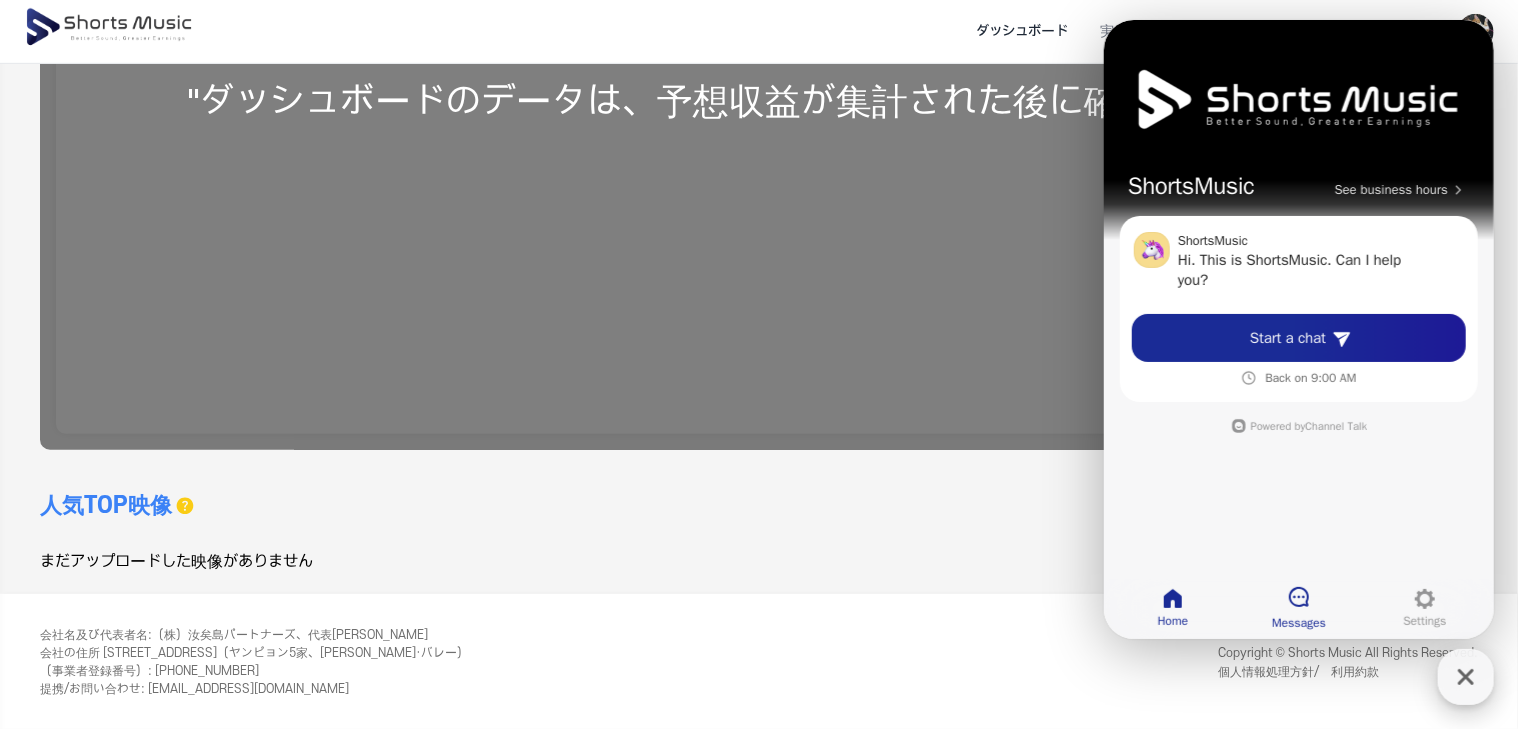 click at bounding box center (1466, 677) 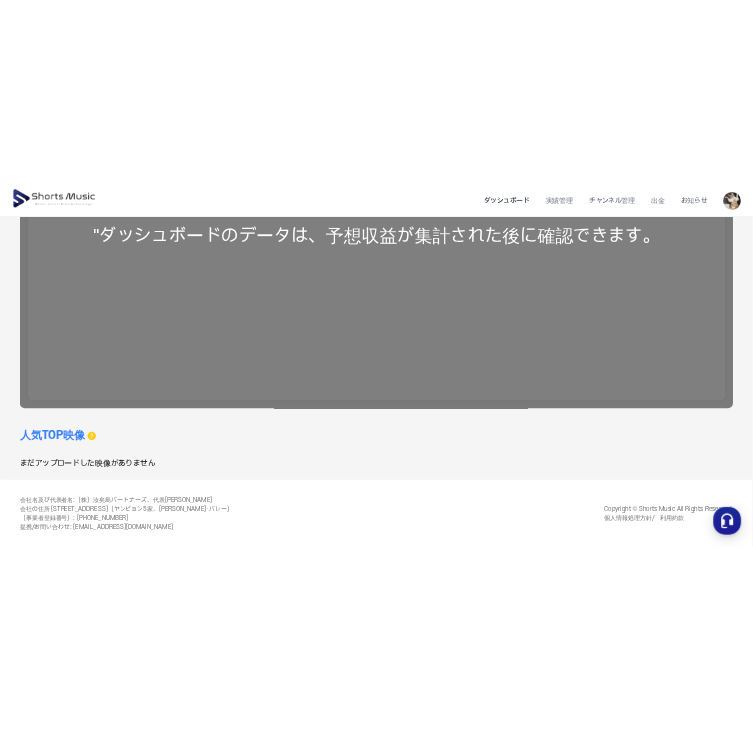 scroll, scrollTop: 326, scrollLeft: 0, axis: vertical 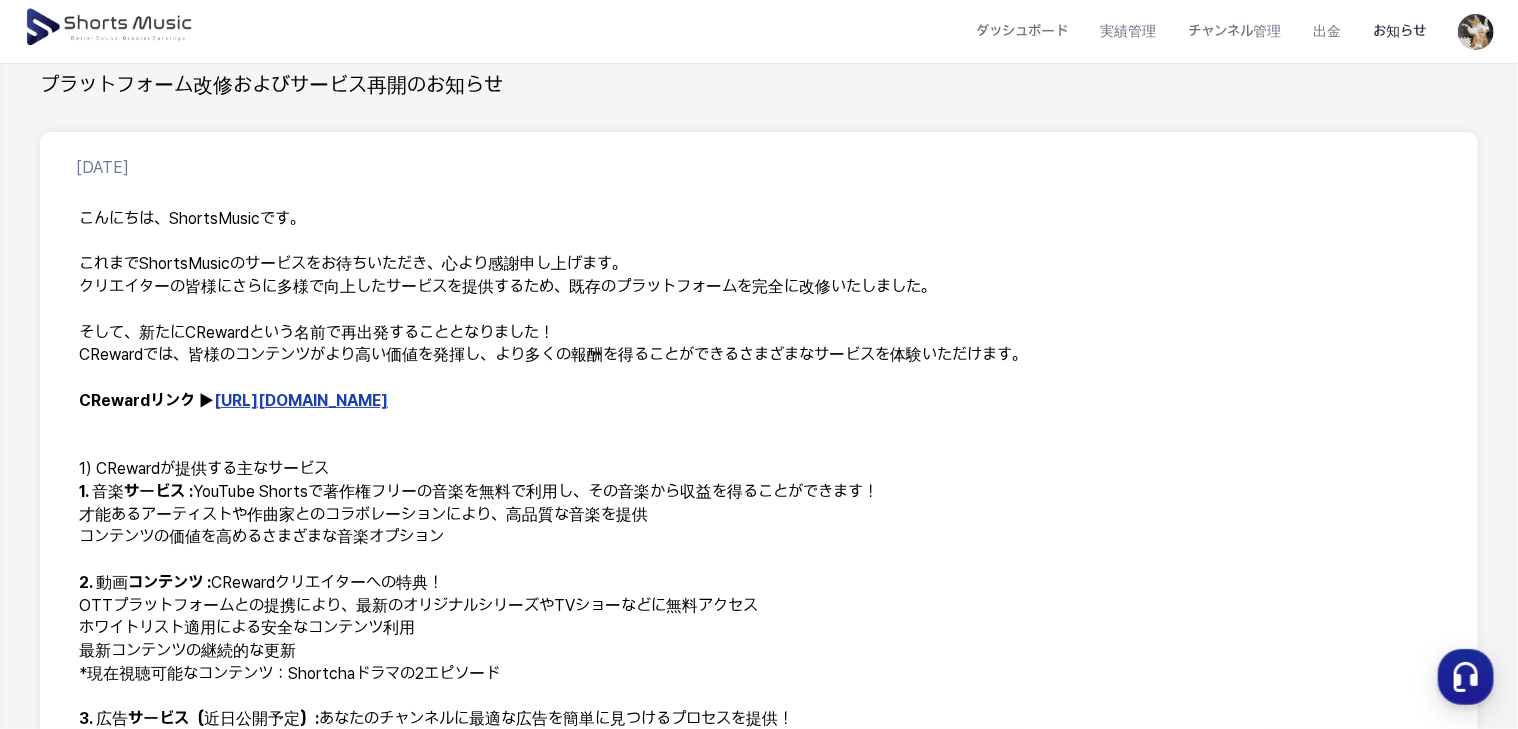 click on "https://creward.net/" at bounding box center [301, 400] 